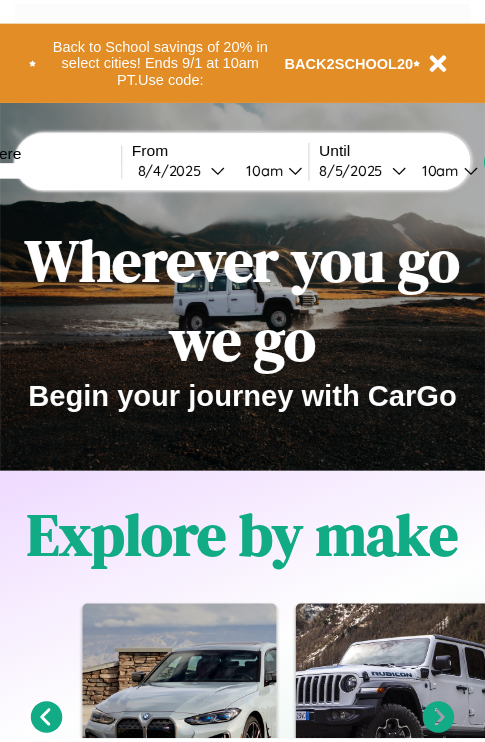 scroll, scrollTop: 0, scrollLeft: 0, axis: both 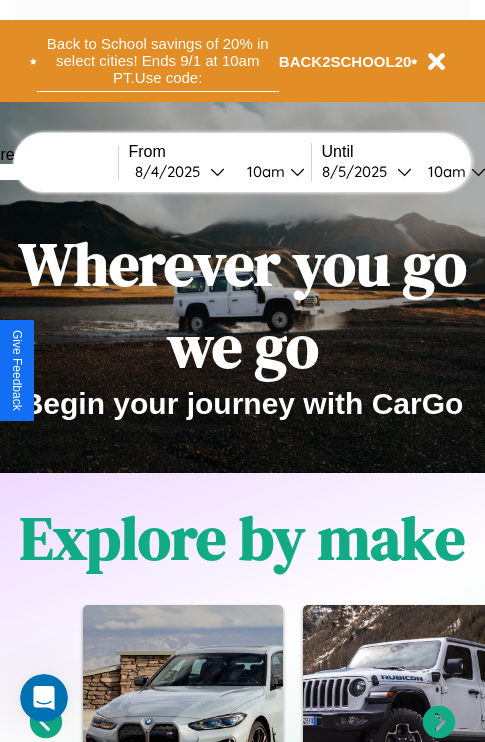 click on "Back to School savings of 20% in select cities! Ends 9/1 at 10am PT.  Use code:" at bounding box center (158, 61) 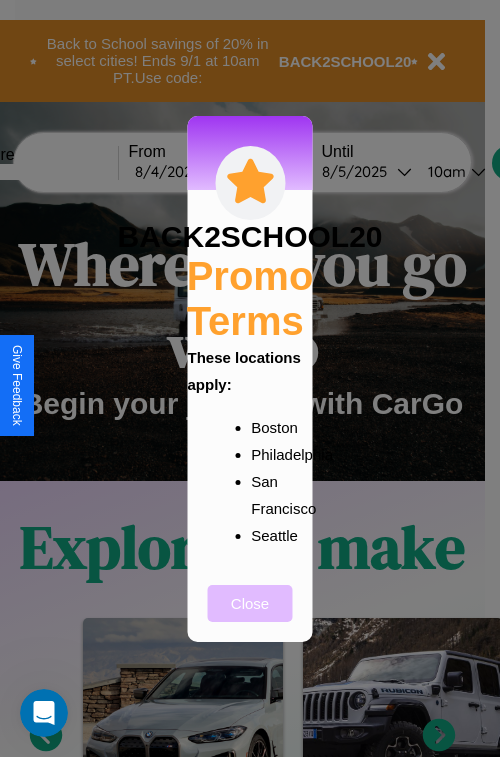 click on "Close" at bounding box center (250, 603) 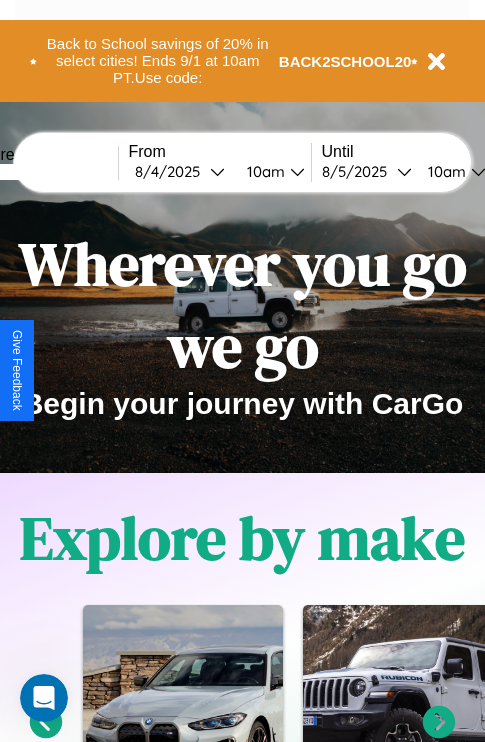 scroll, scrollTop: 308, scrollLeft: 0, axis: vertical 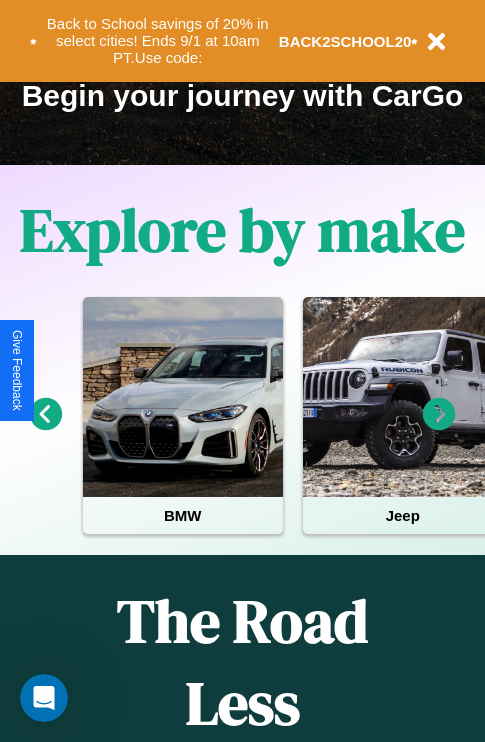 click 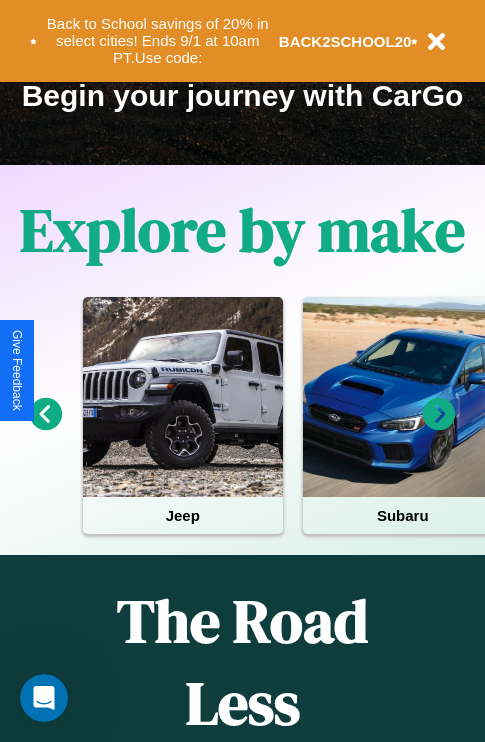 click 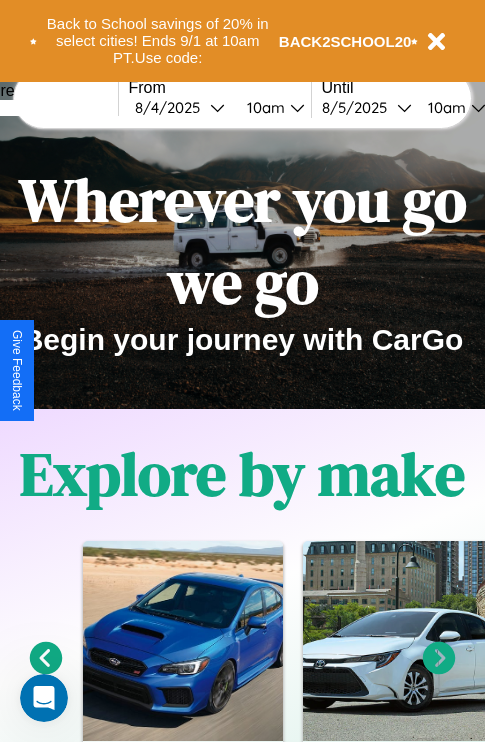 scroll, scrollTop: 0, scrollLeft: 0, axis: both 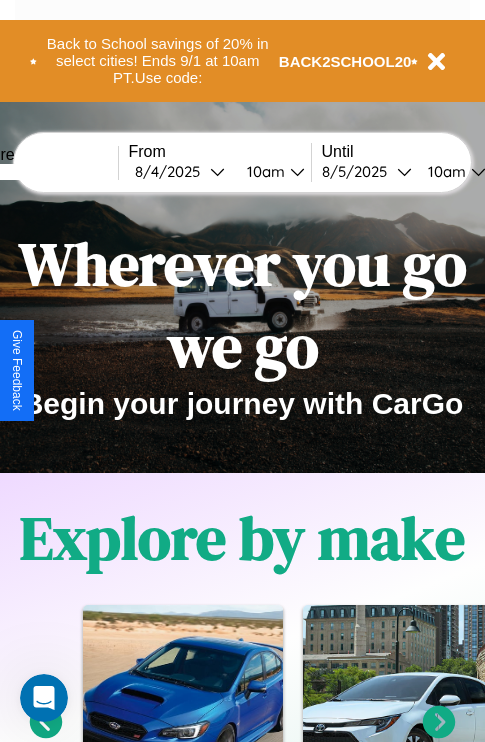 click at bounding box center [43, 172] 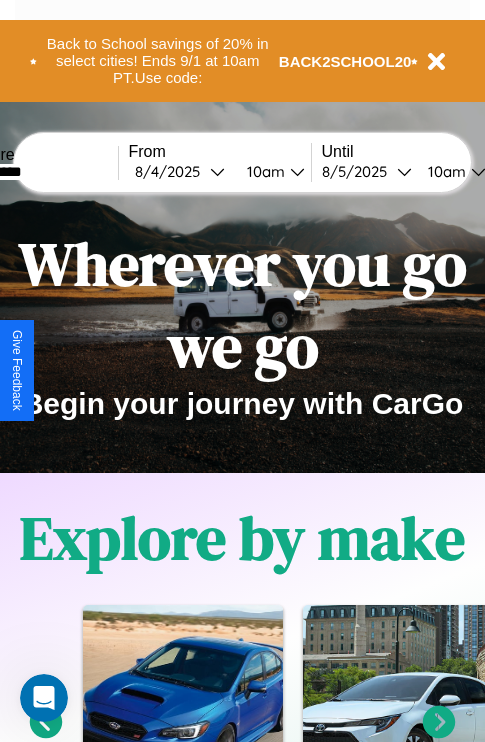type on "*********" 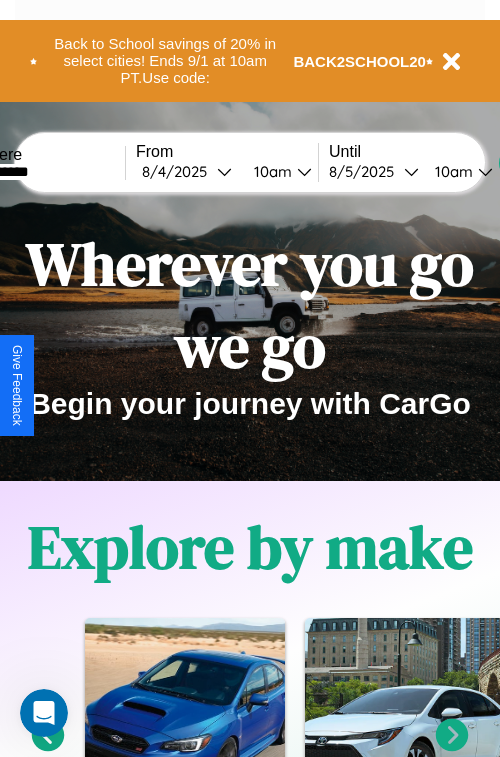 select on "*" 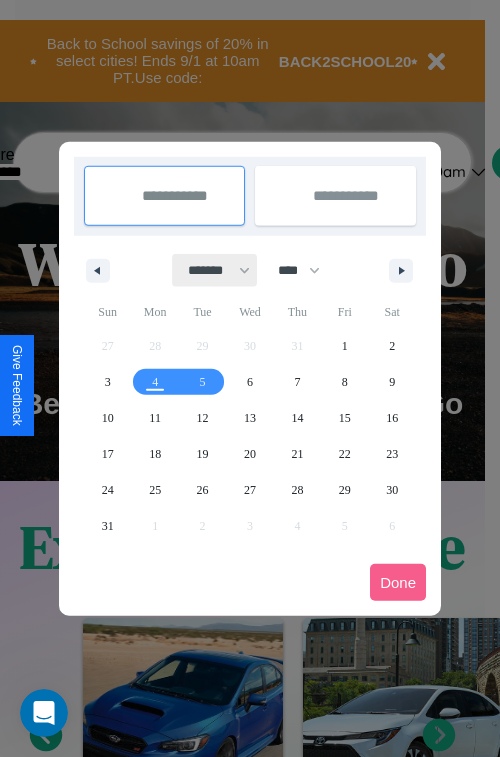 click on "******* ******** ***** ***** *** **** **** ****** ********* ******* ******** ********" at bounding box center [215, 270] 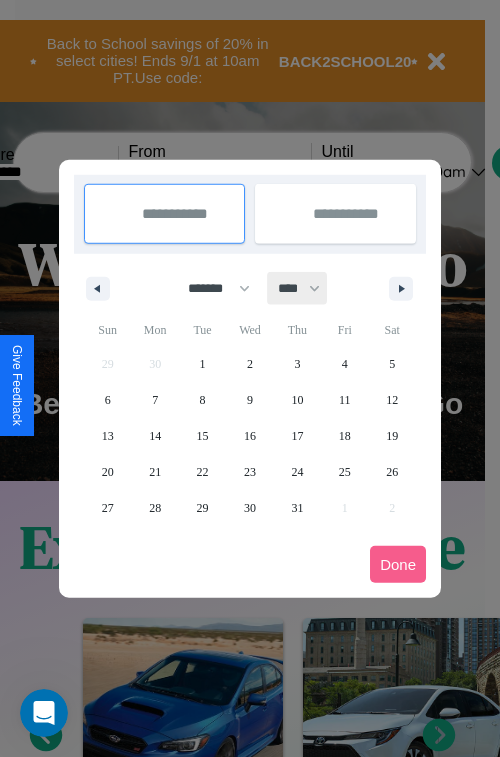 click on "**** **** **** **** **** **** **** **** **** **** **** **** **** **** **** **** **** **** **** **** **** **** **** **** **** **** **** **** **** **** **** **** **** **** **** **** **** **** **** **** **** **** **** **** **** **** **** **** **** **** **** **** **** **** **** **** **** **** **** **** **** **** **** **** **** **** **** **** **** **** **** **** **** **** **** **** **** **** **** **** **** **** **** **** **** **** **** **** **** **** **** **** **** **** **** **** **** **** **** **** **** **** **** **** **** **** **** **** **** **** **** **** **** **** **** **** **** **** **** **** ****" at bounding box center (298, 288) 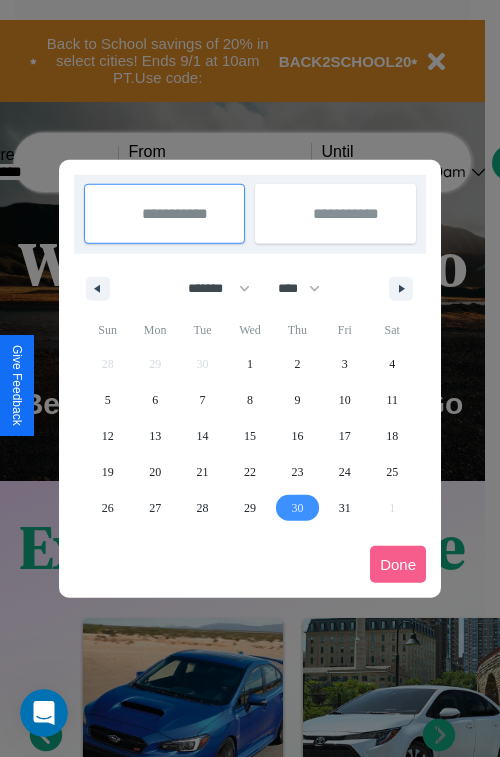 click on "30" at bounding box center (297, 508) 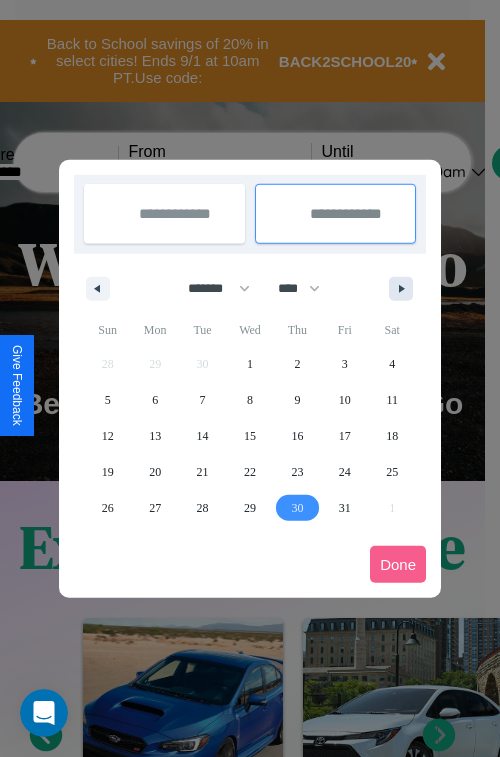 click at bounding box center (405, 289) 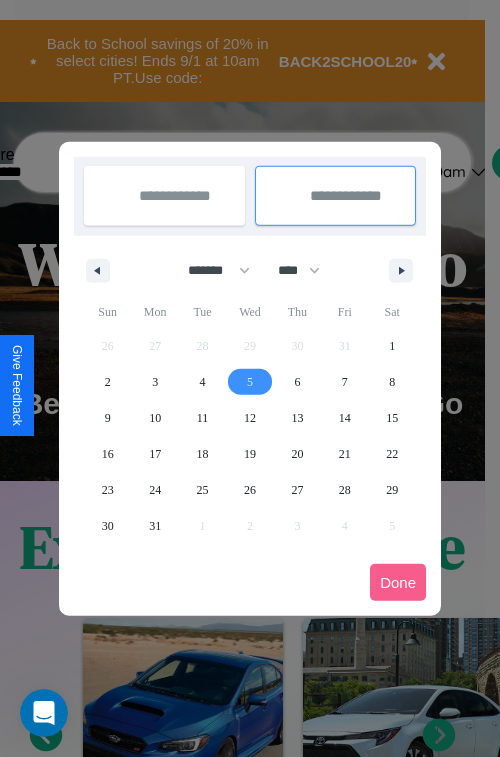 click on "5" at bounding box center (250, 382) 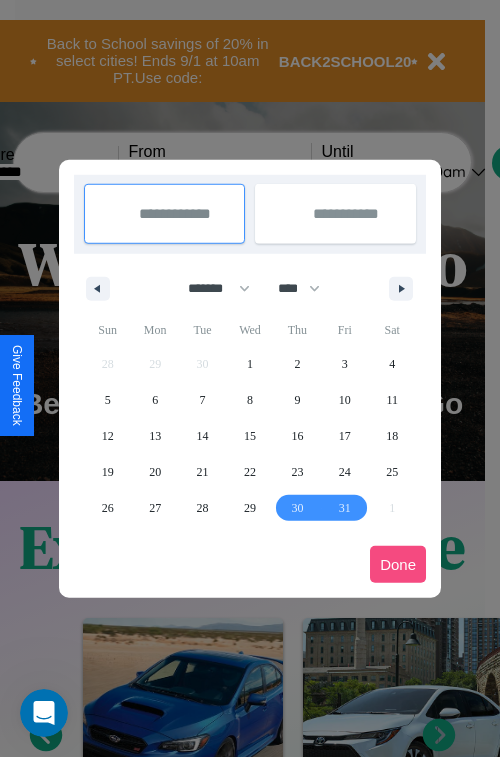 click on "Done" at bounding box center (398, 564) 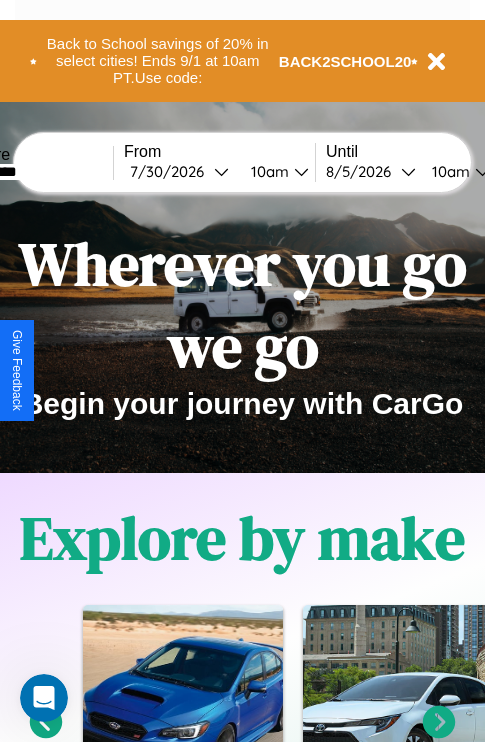 click on "10am" at bounding box center [267, 171] 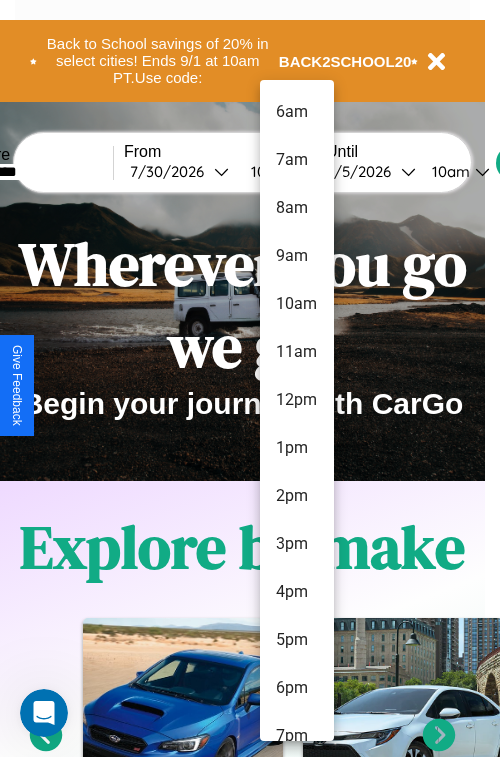 click on "4pm" at bounding box center (297, 592) 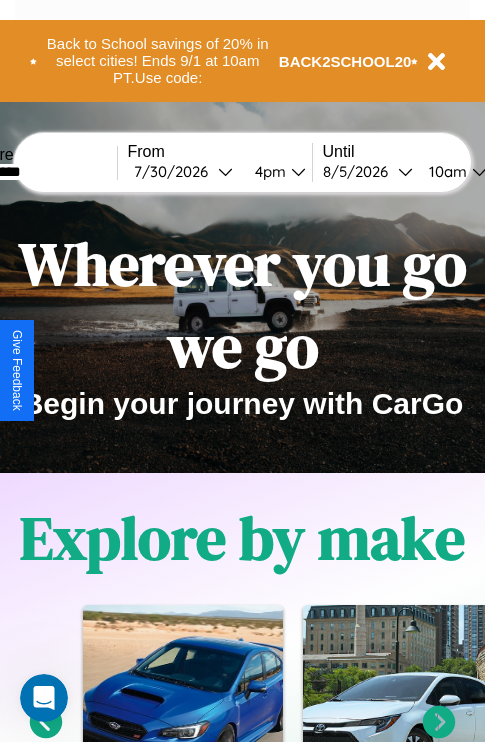 click on "10am" at bounding box center (445, 171) 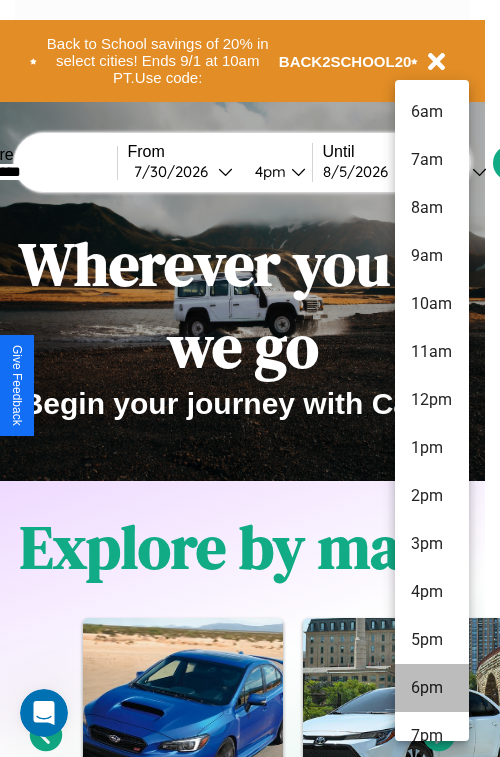 click on "6pm" at bounding box center (432, 688) 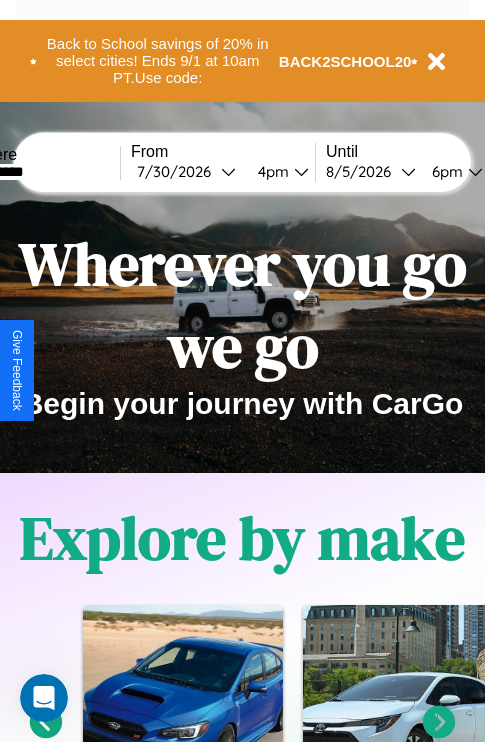 scroll, scrollTop: 0, scrollLeft: 66, axis: horizontal 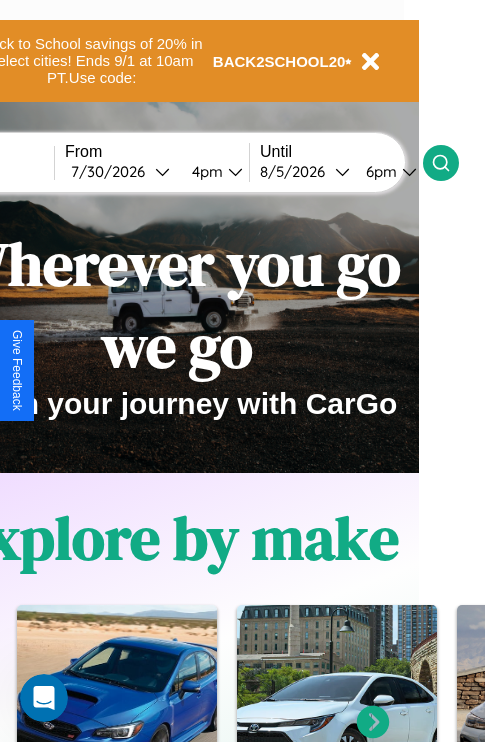 click 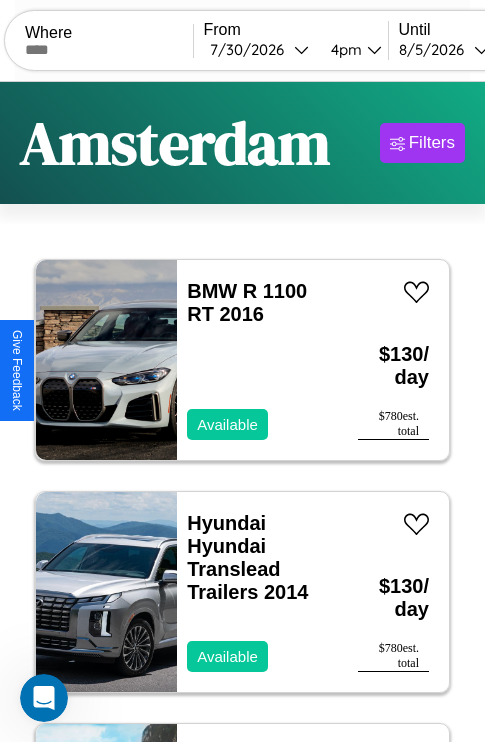 scroll, scrollTop: 95, scrollLeft: 0, axis: vertical 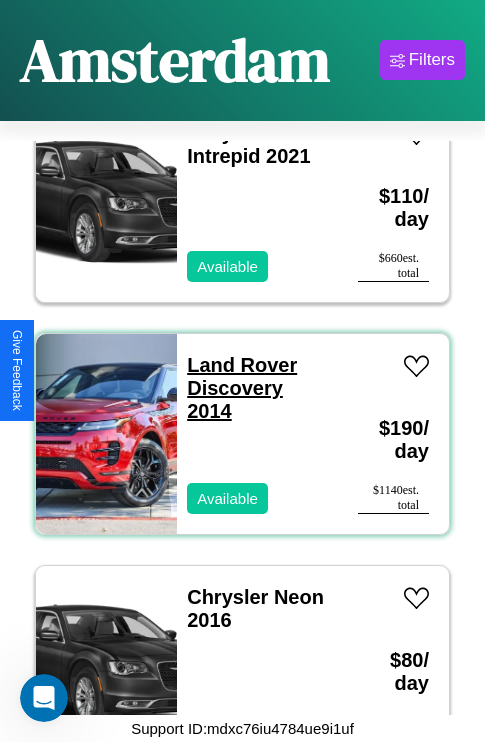 click on "Land Rover   Discovery   2014" at bounding box center (242, 388) 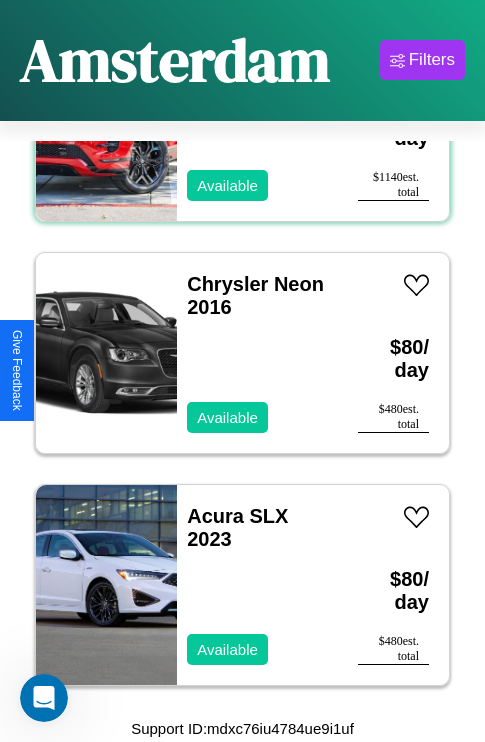 scroll, scrollTop: 8659, scrollLeft: 0, axis: vertical 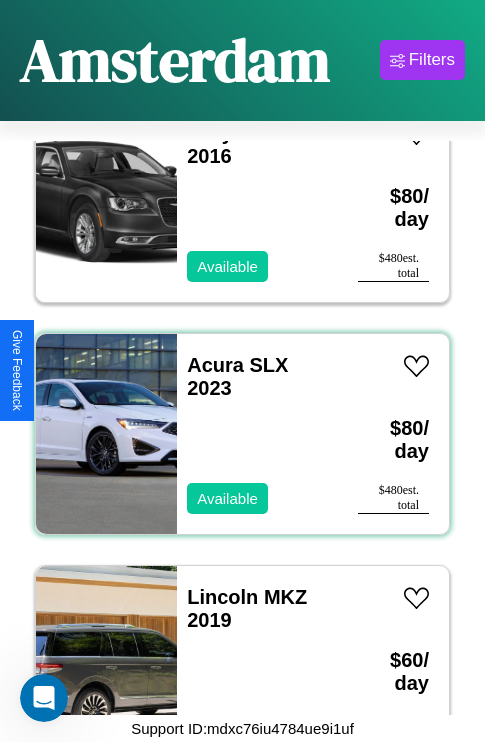 click on "Acura   SLX   2023 Available" at bounding box center (257, 434) 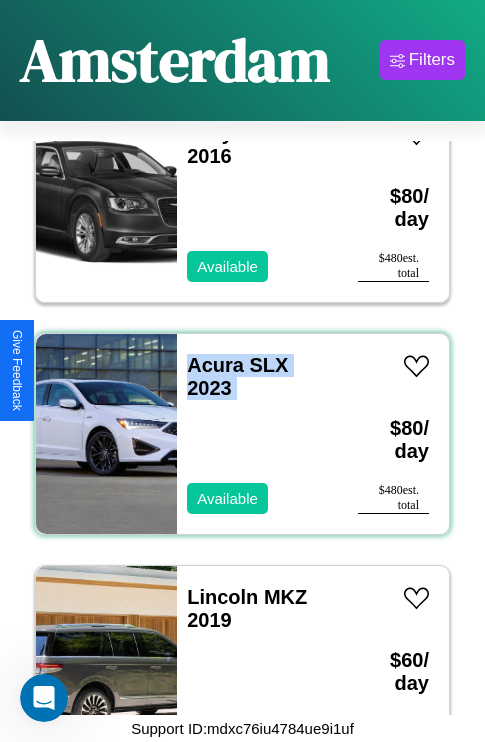 click on "Acura   SLX   2023 Available" at bounding box center [257, 434] 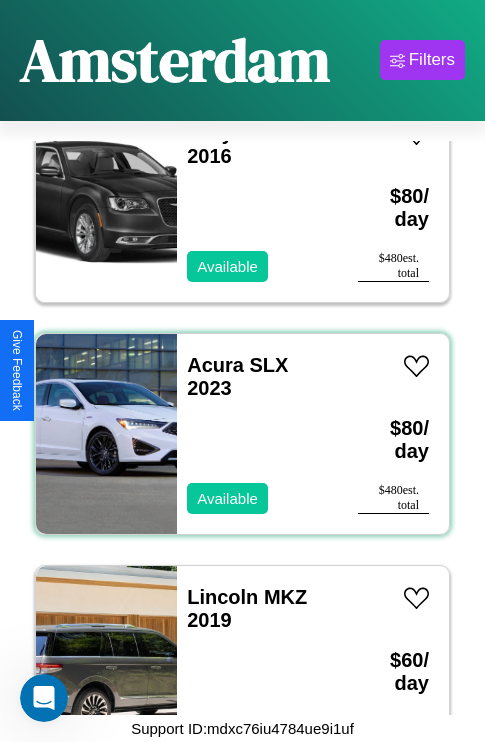 click on "Acura   SLX   2023 Available" at bounding box center [257, 434] 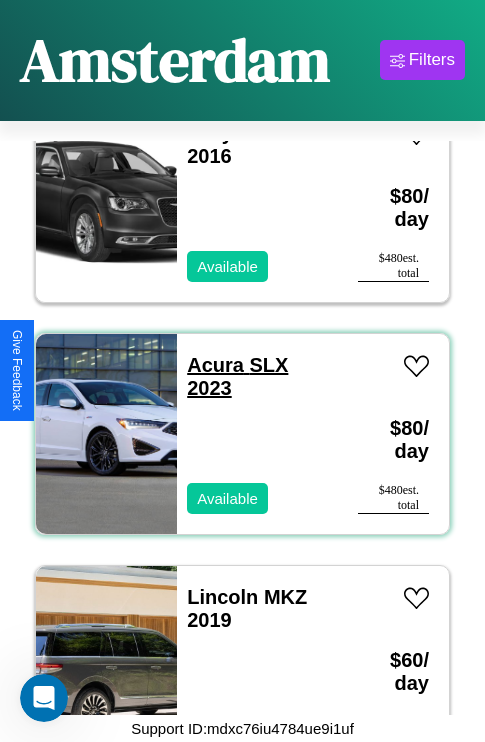 click on "Acura   SLX   2023" at bounding box center (237, 376) 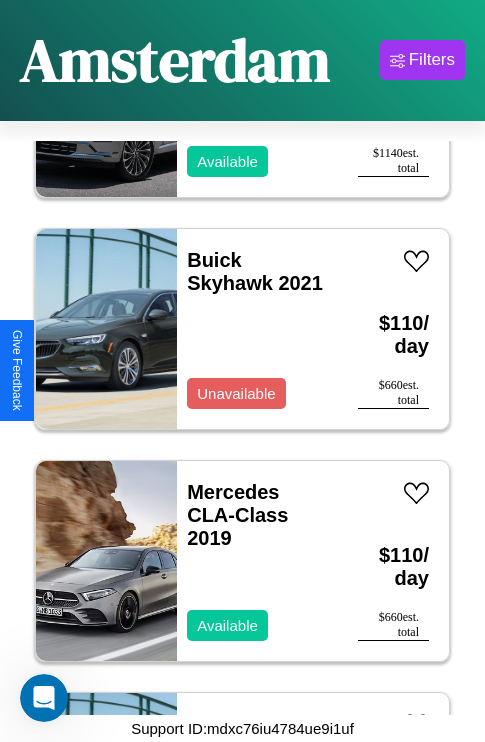 scroll, scrollTop: 4947, scrollLeft: 0, axis: vertical 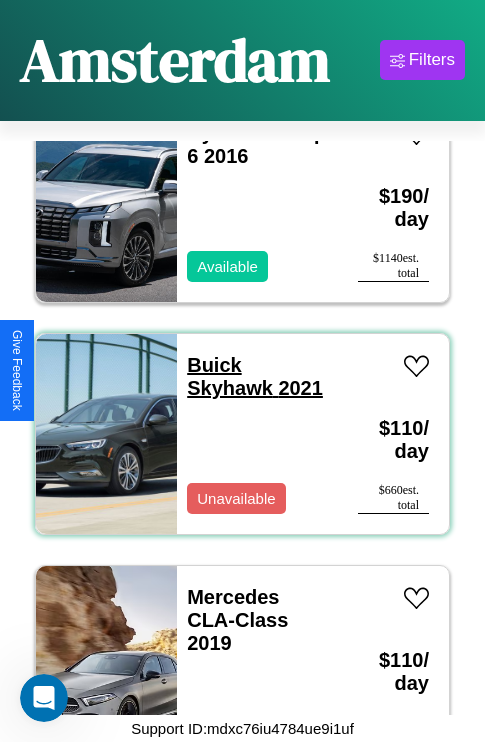 click on "Buick   Skyhawk   2021" at bounding box center [255, 376] 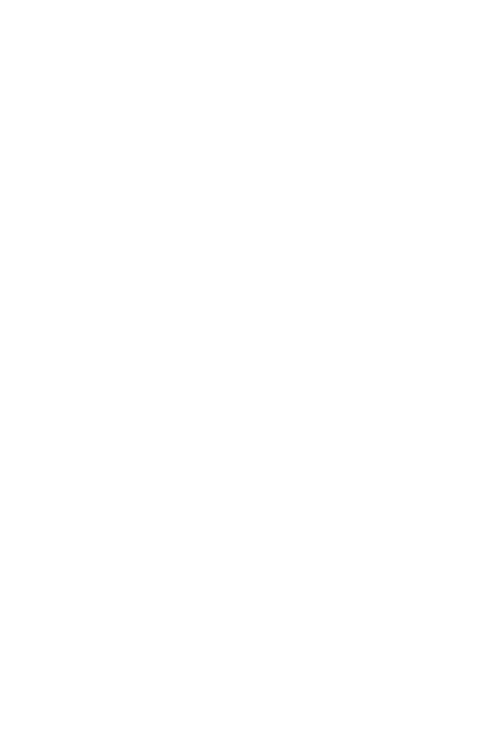 scroll, scrollTop: 0, scrollLeft: 0, axis: both 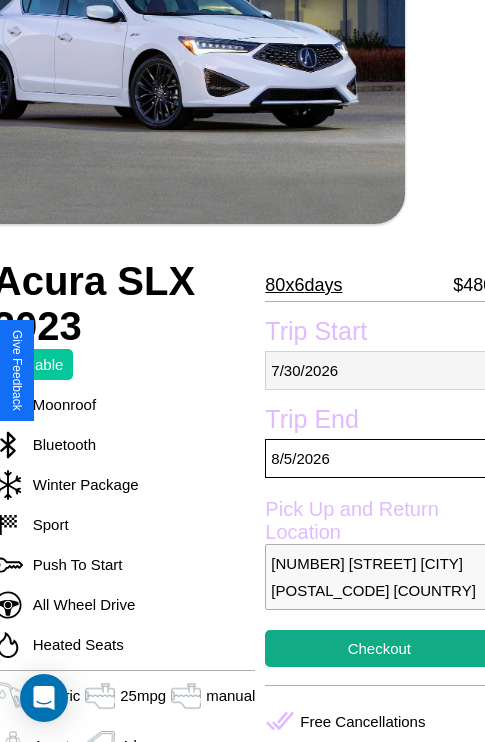 click on "7 / 30 / 2026" at bounding box center (379, 370) 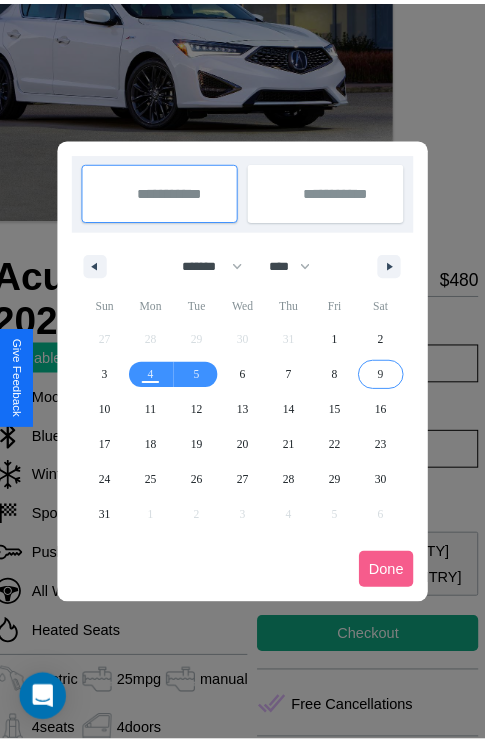 scroll, scrollTop: 0, scrollLeft: 80, axis: horizontal 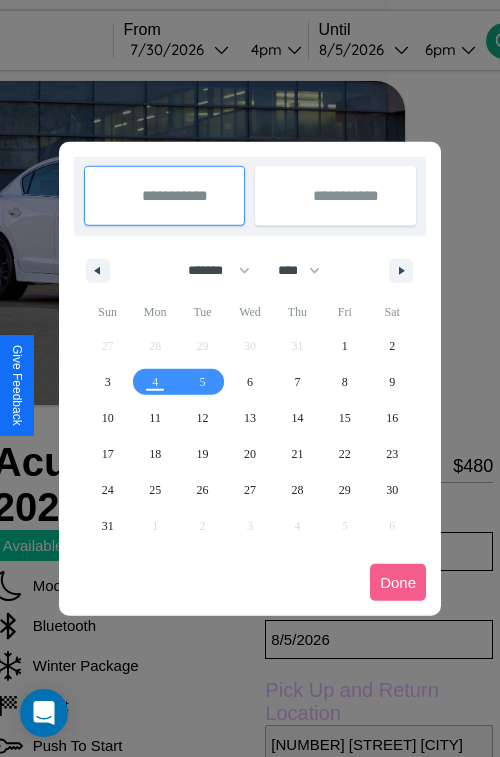 click at bounding box center [250, 378] 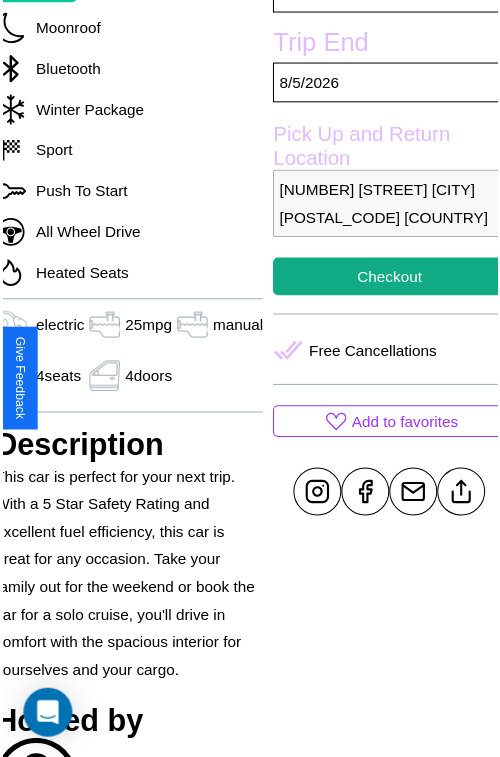 scroll, scrollTop: 601, scrollLeft: 80, axis: both 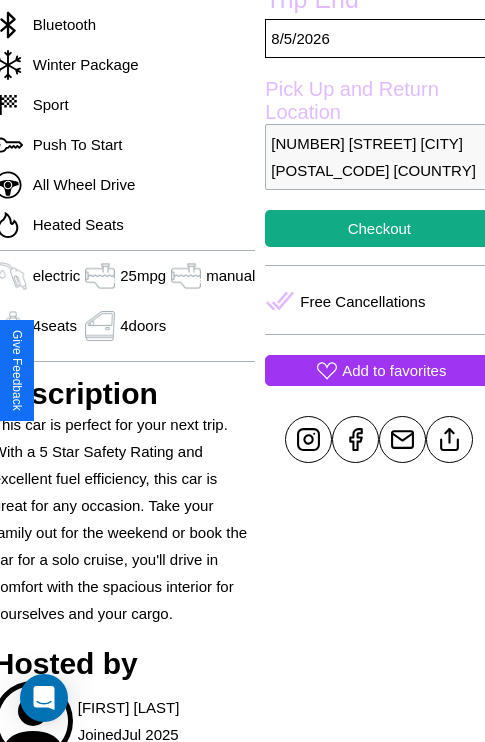 click on "Add to favorites" at bounding box center [394, 370] 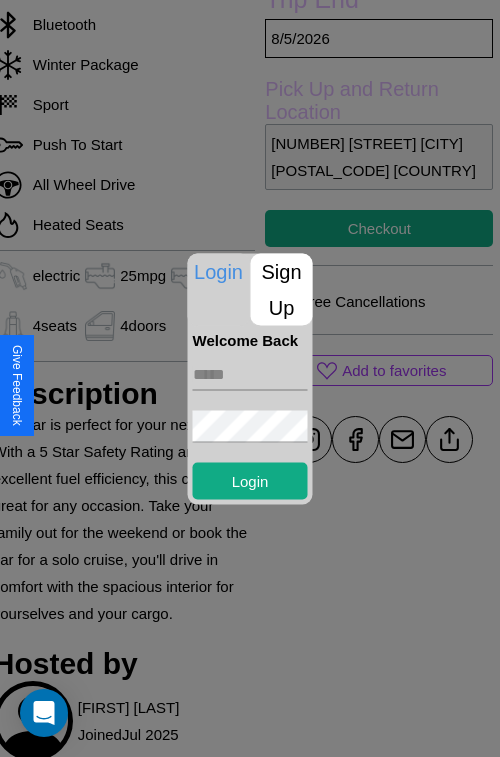 click at bounding box center (250, 374) 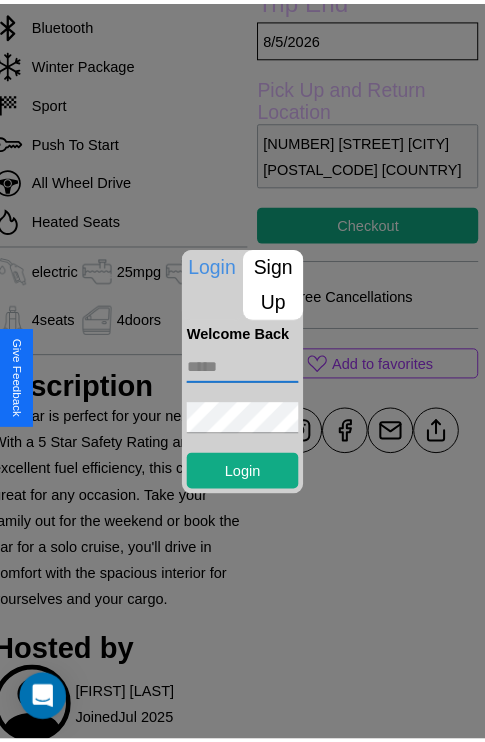 scroll, scrollTop: 451, scrollLeft: 80, axis: both 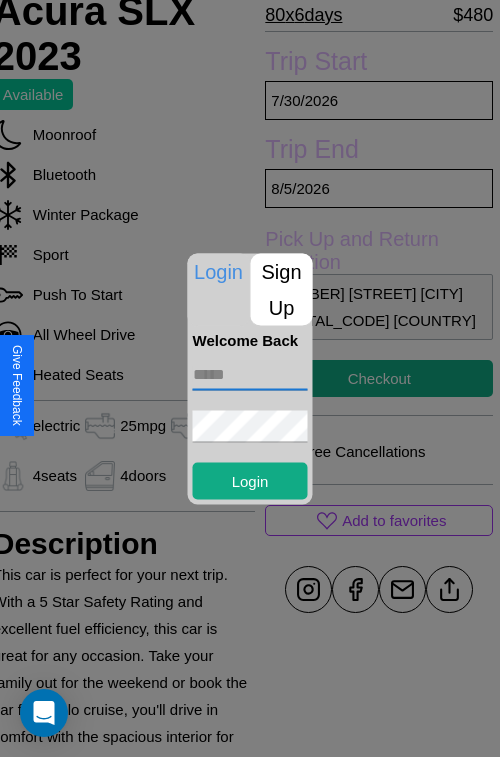 click at bounding box center [250, 378] 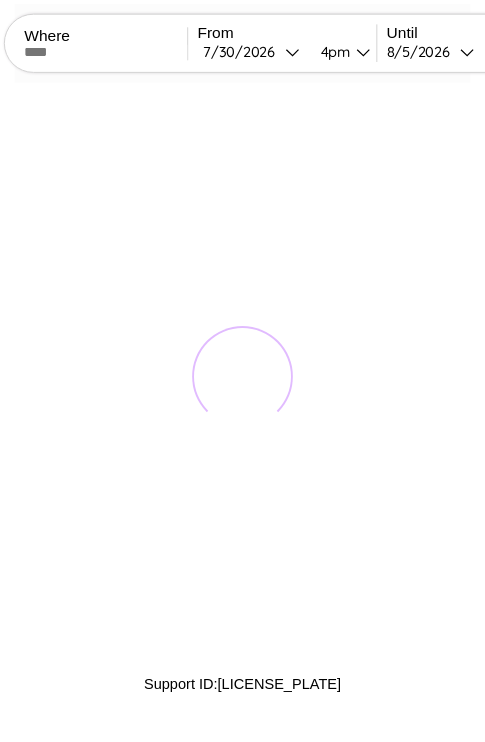 scroll, scrollTop: 0, scrollLeft: 0, axis: both 